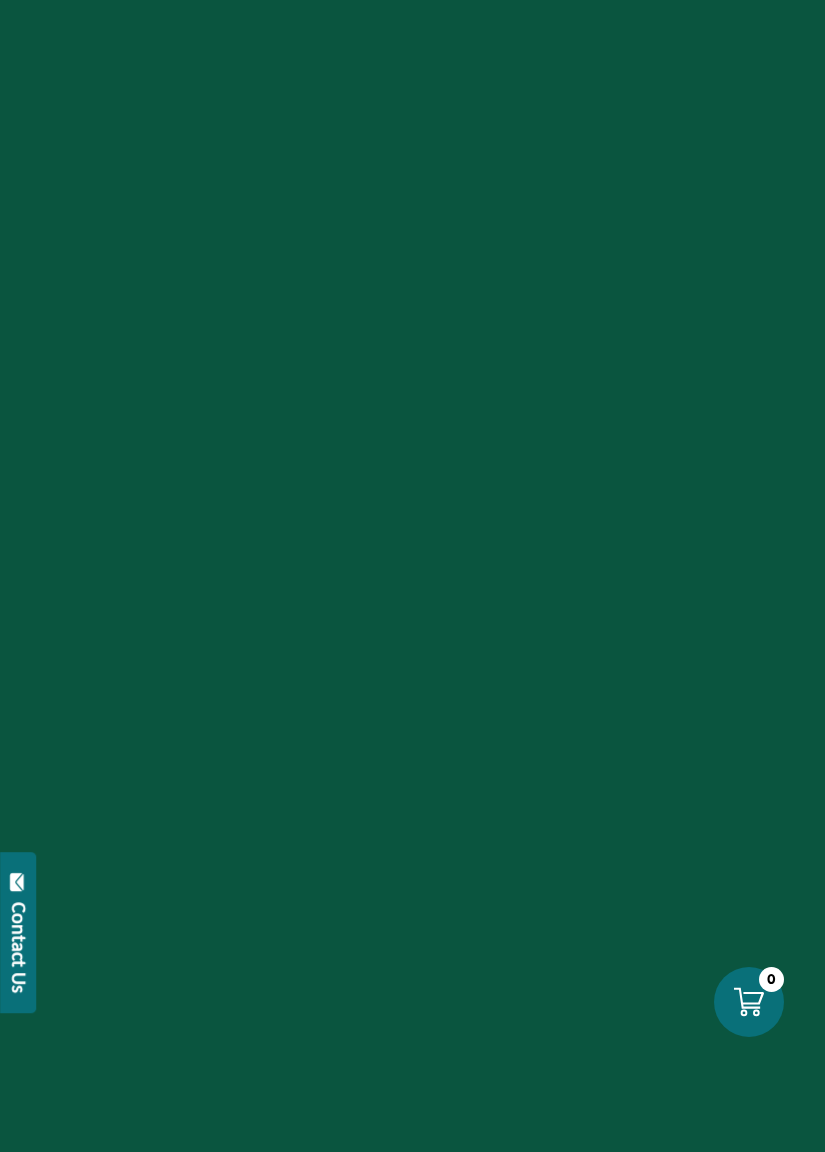 scroll, scrollTop: 0, scrollLeft: 0, axis: both 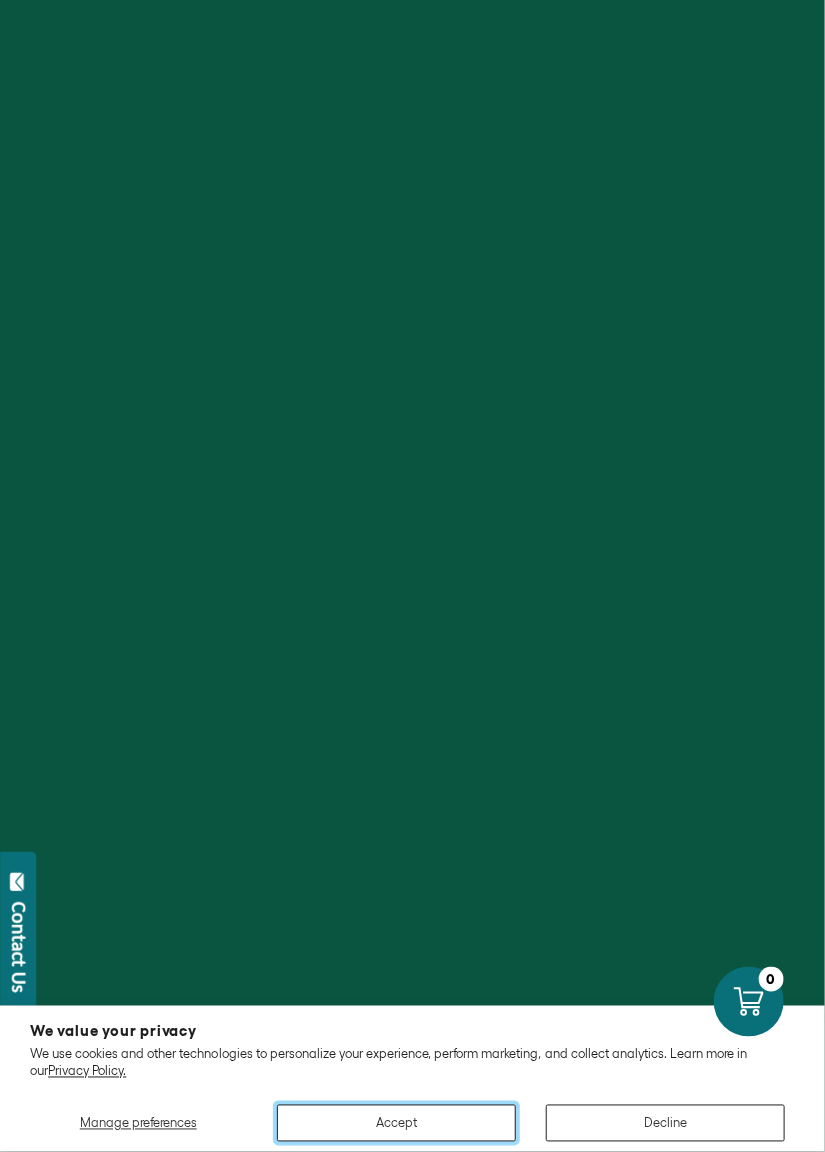 click on "Accept" at bounding box center [396, 1123] 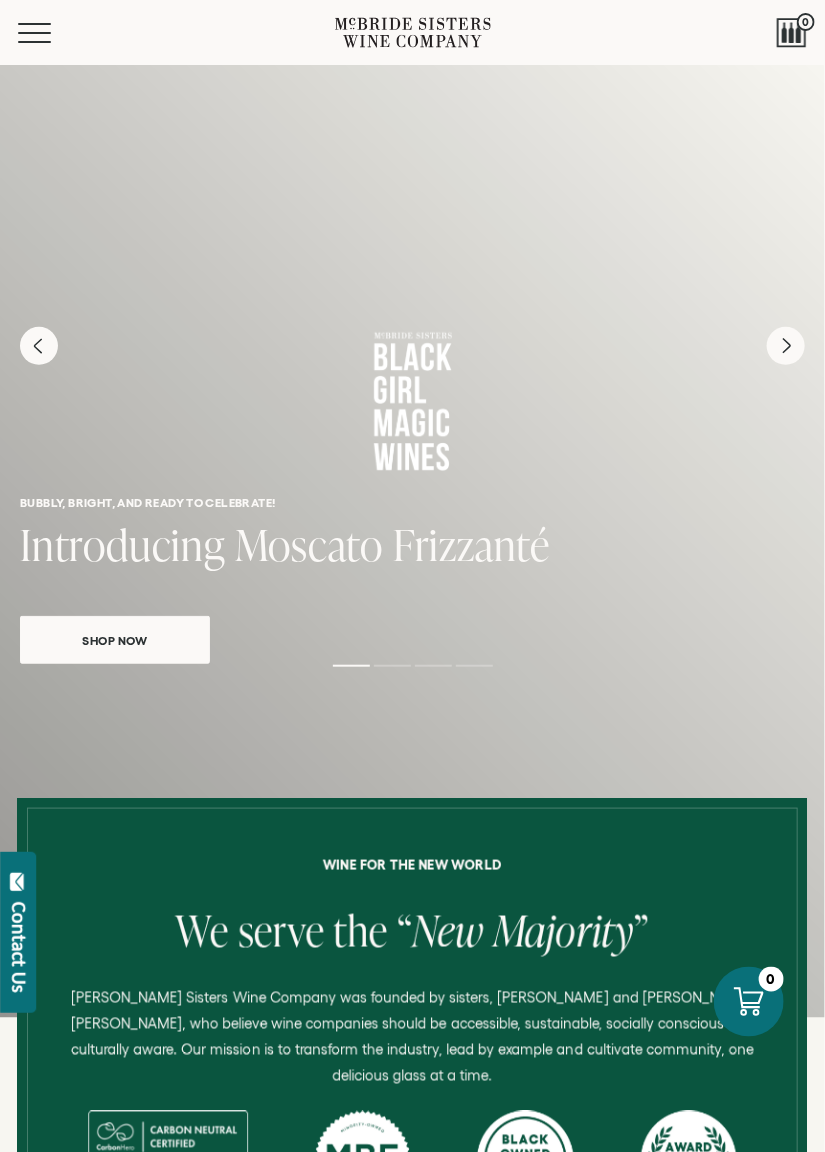 scroll, scrollTop: 0, scrollLeft: 0, axis: both 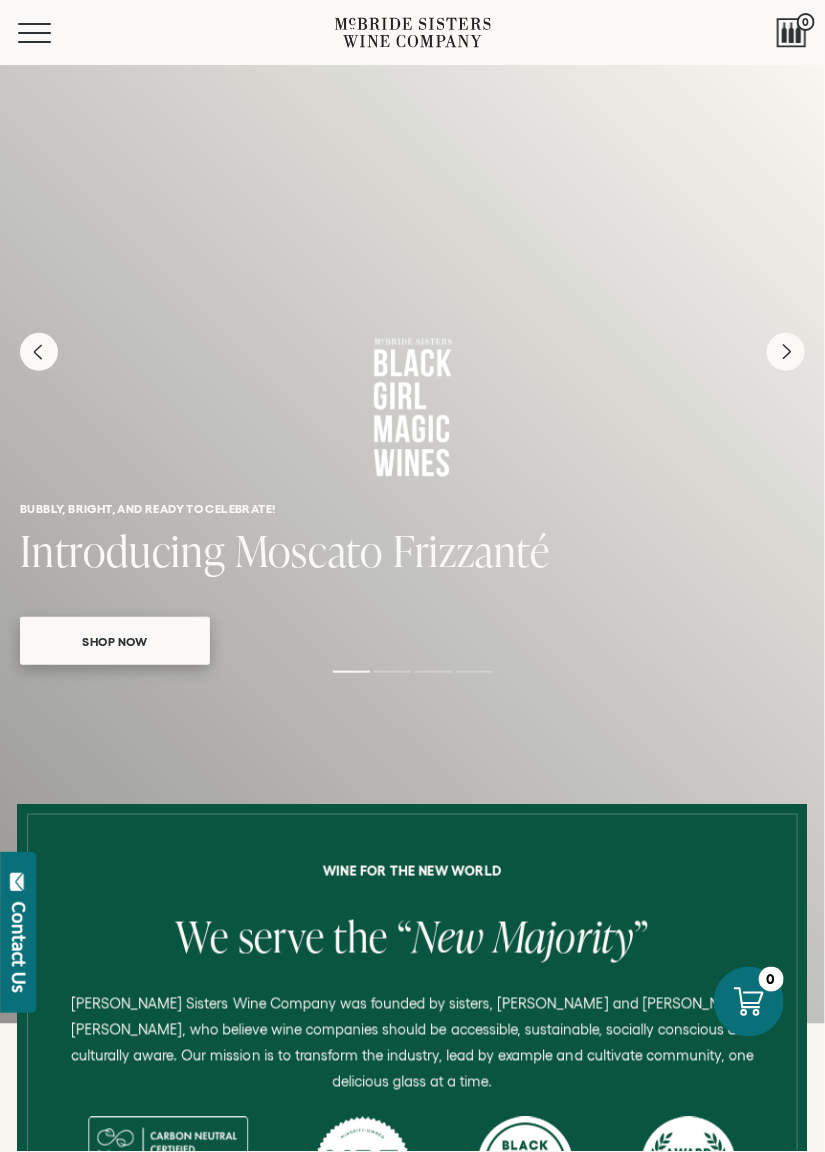 click on "Shop Now" at bounding box center (115, 641) 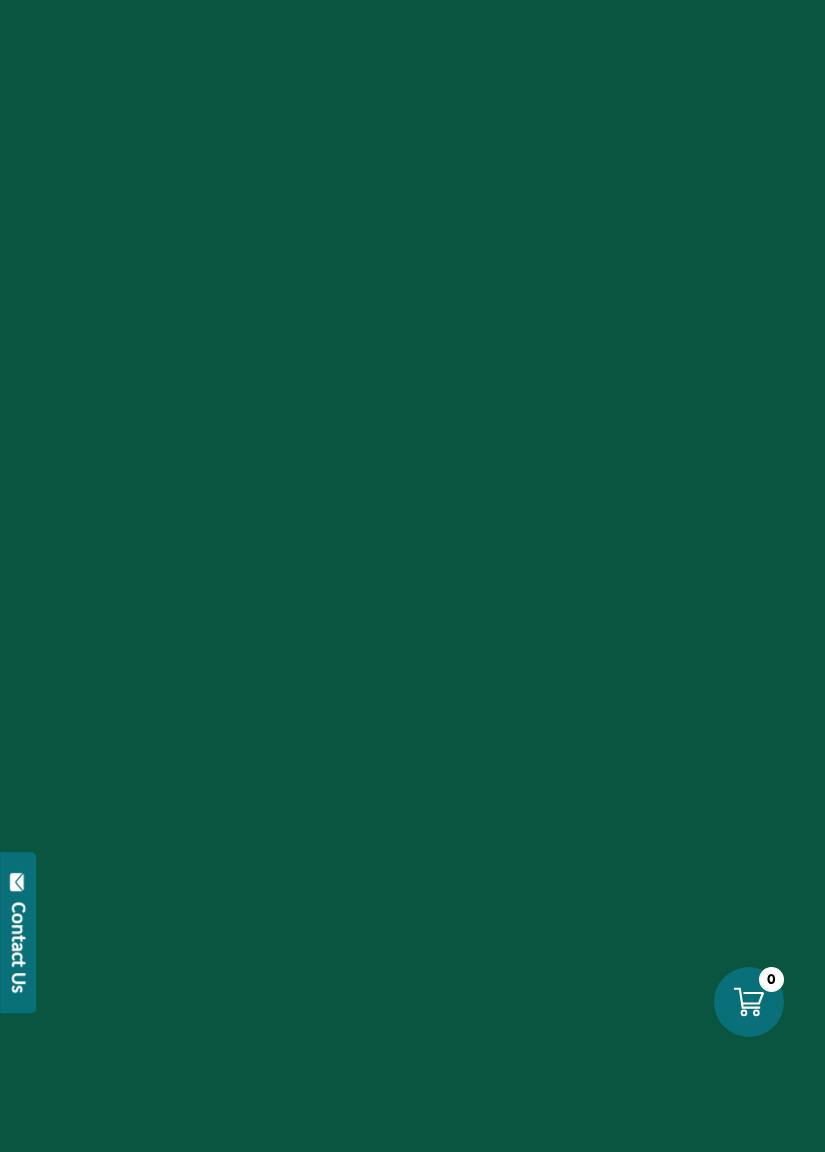 scroll, scrollTop: 0, scrollLeft: 0, axis: both 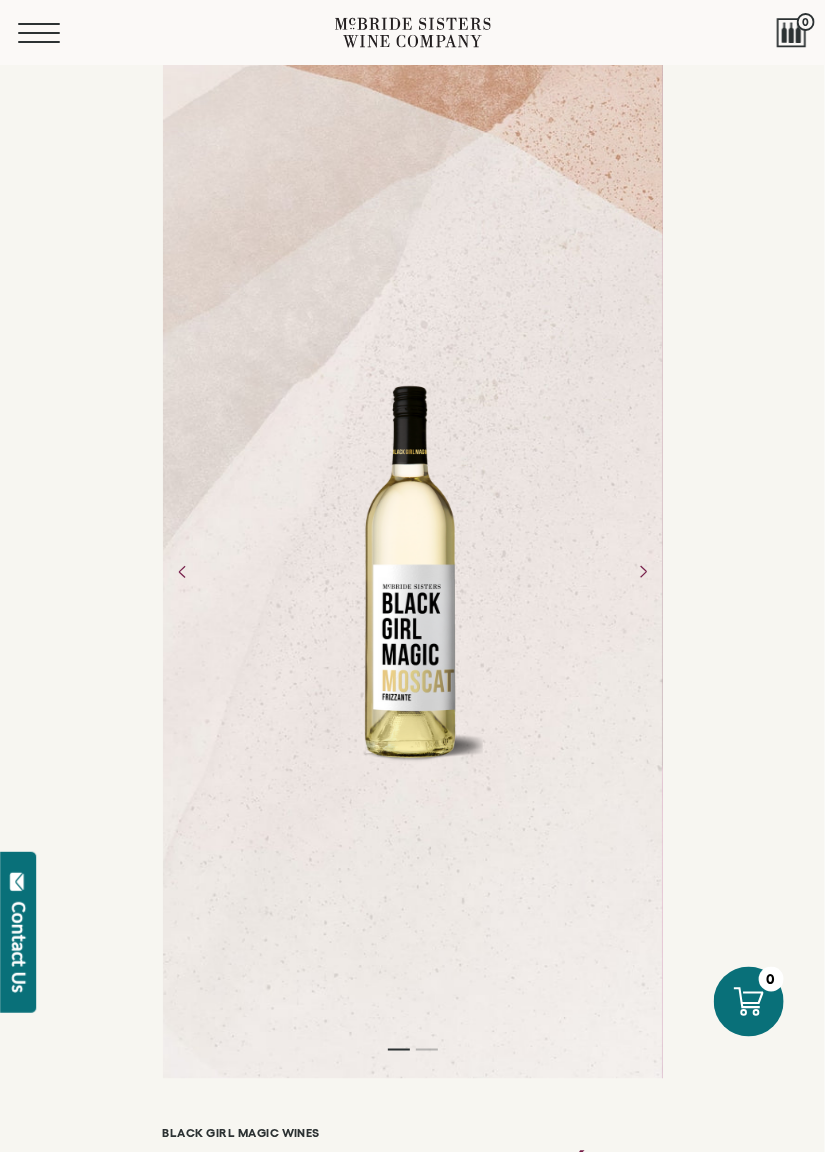 click on "Menu" at bounding box center [54, 33] 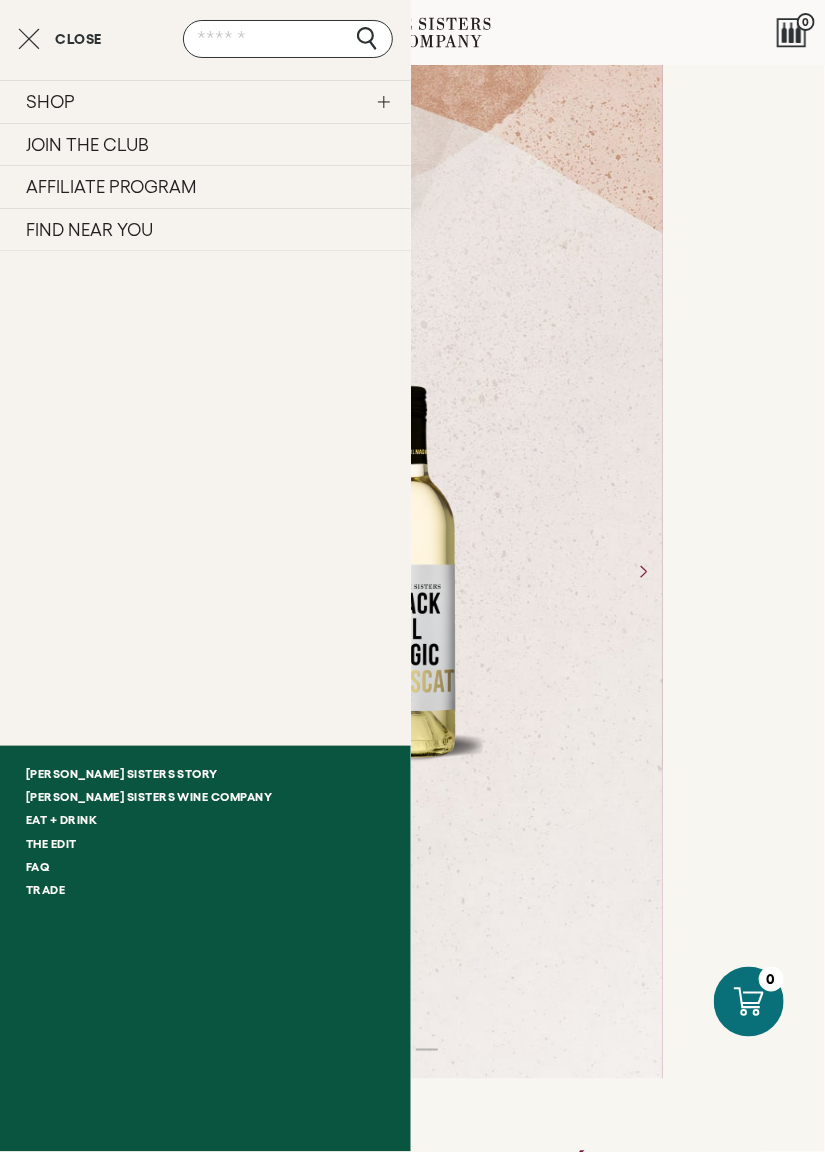 click on "SHOP" at bounding box center [205, 101] 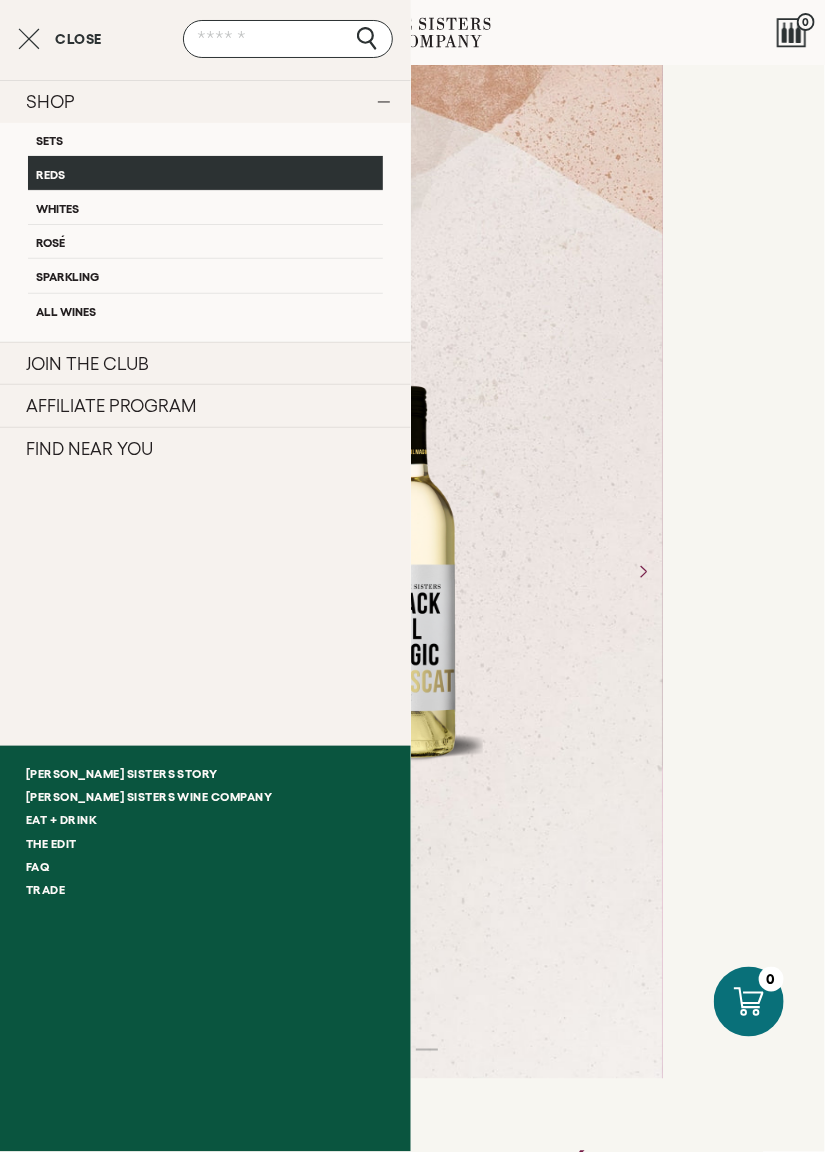 click on "Reds" at bounding box center (205, 173) 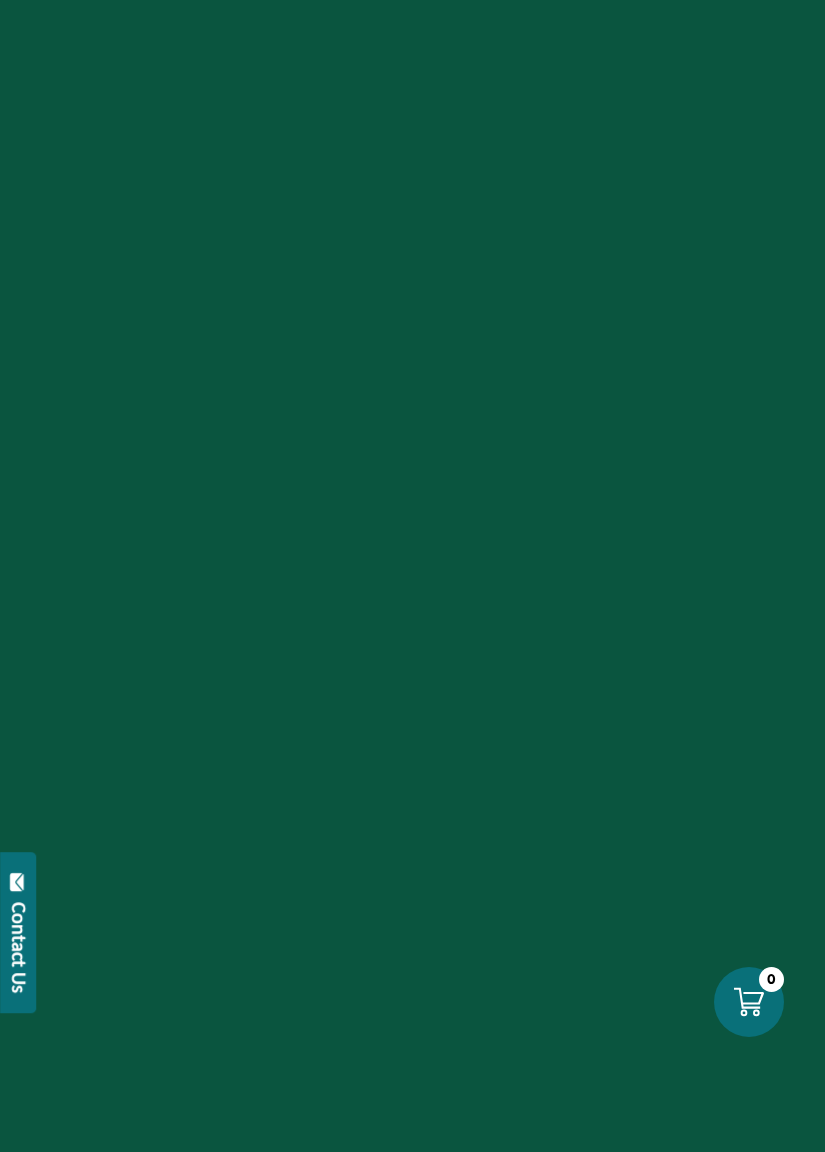 scroll, scrollTop: 0, scrollLeft: 0, axis: both 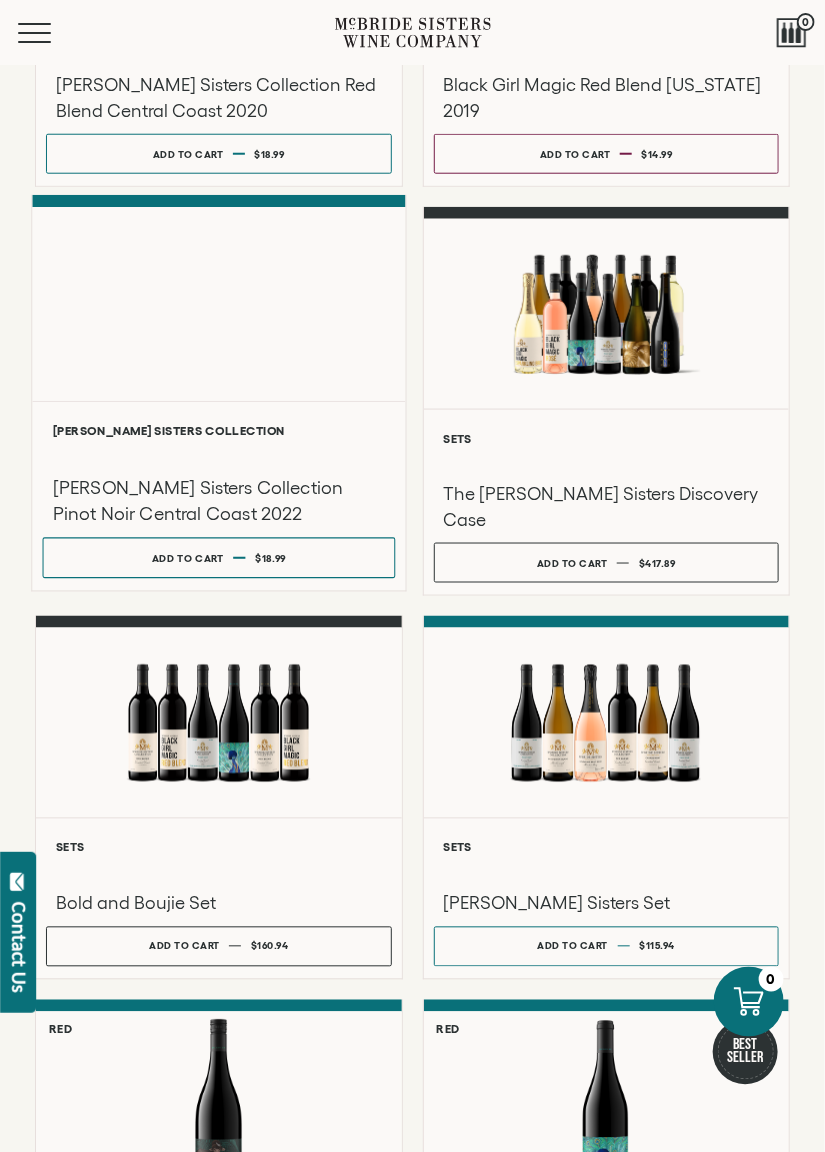 click at bounding box center [218, 305] 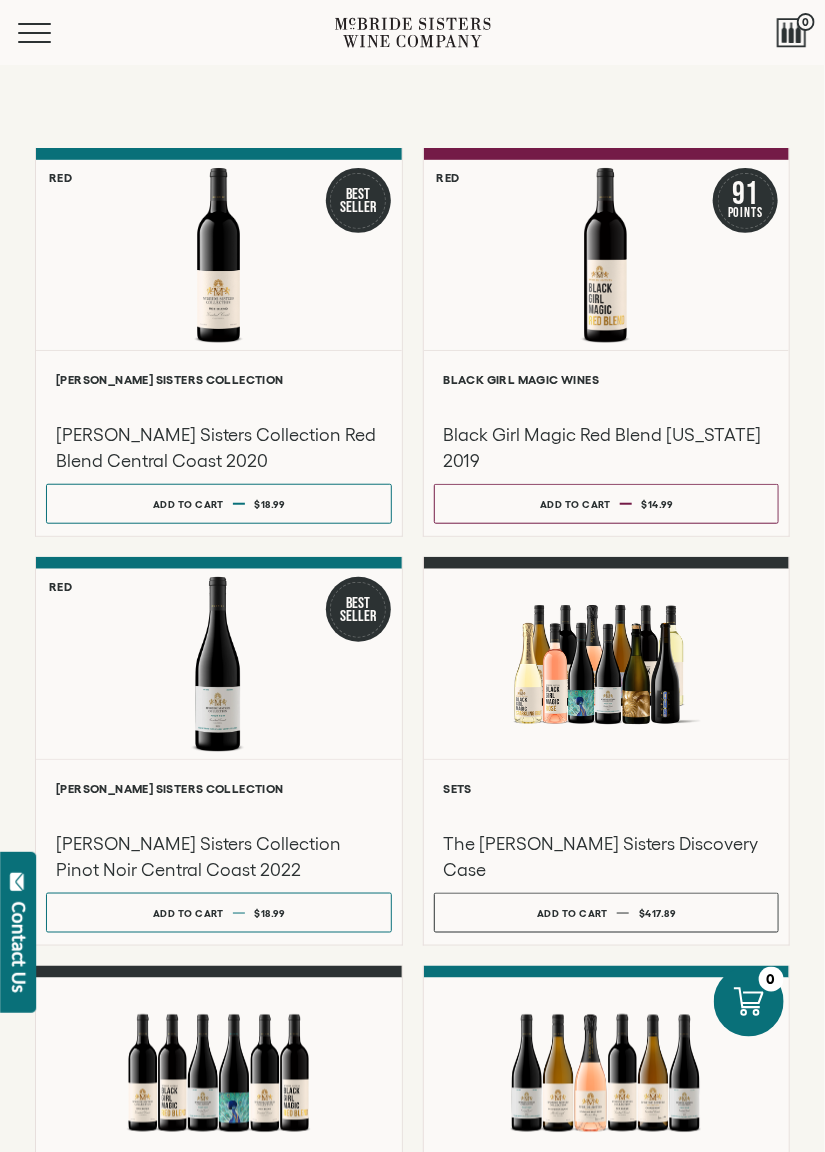 scroll, scrollTop: 47, scrollLeft: 0, axis: vertical 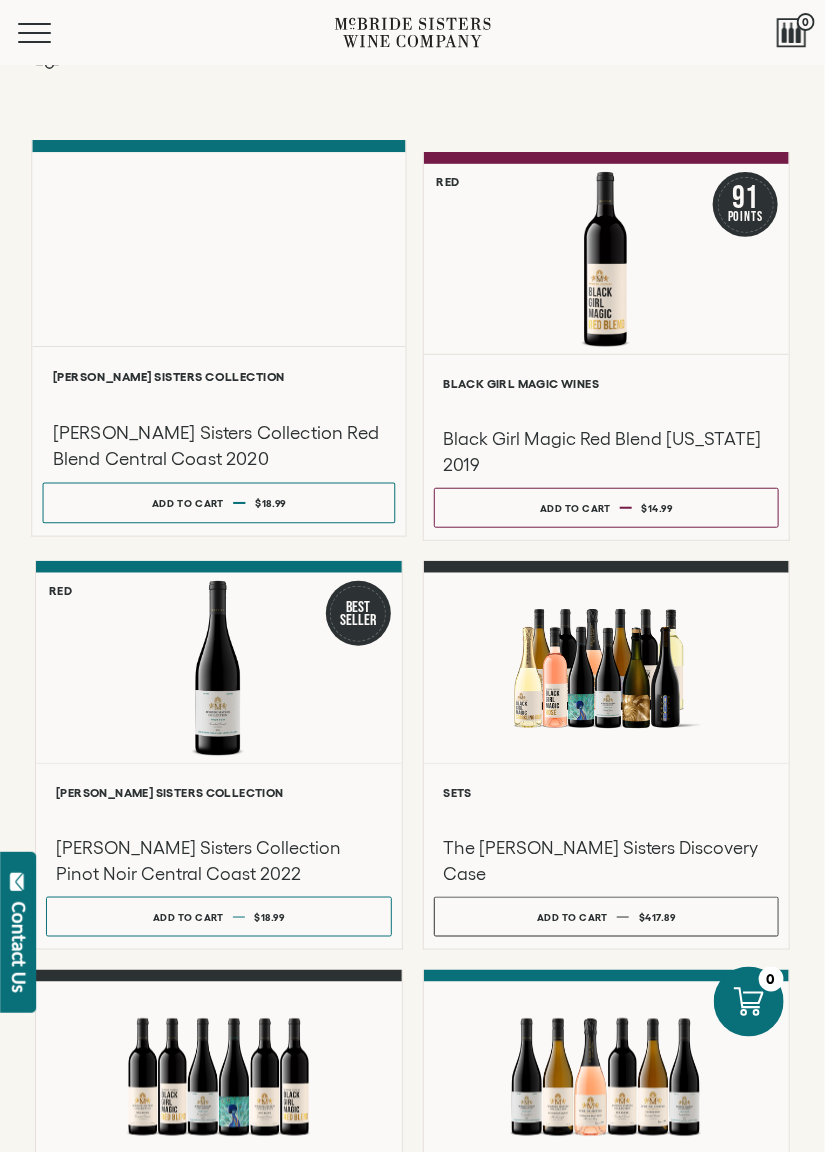 click at bounding box center (218, 249) 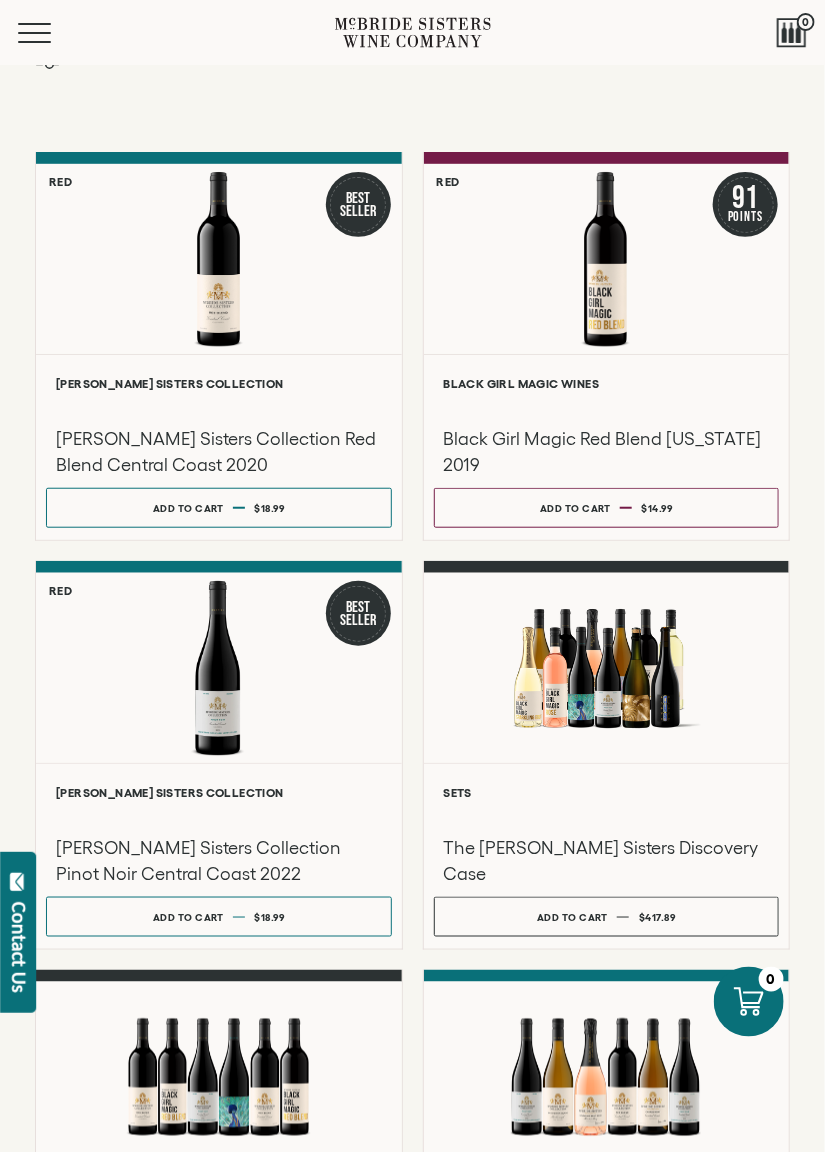 scroll, scrollTop: 48, scrollLeft: 0, axis: vertical 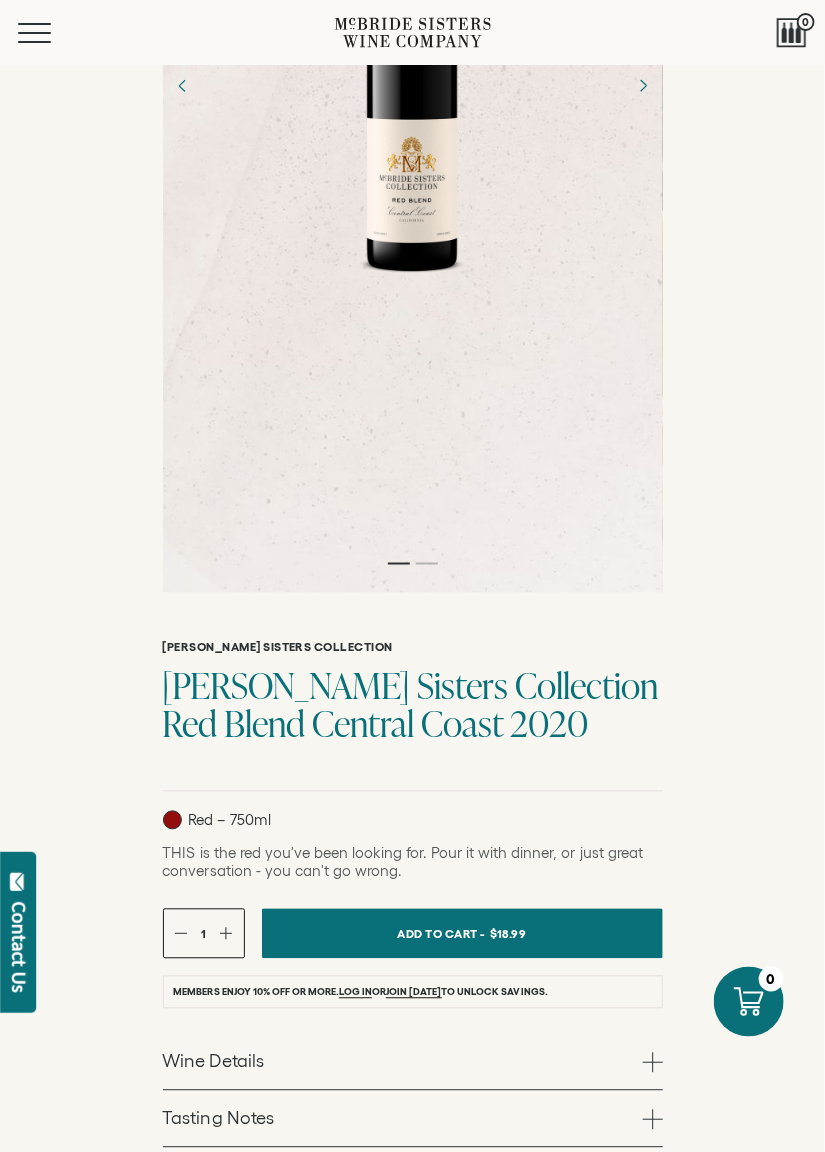 click on "McBride Sisters Collection
McBride Sisters Collection Red Blend Central Coast 2020
Red – 750ml
1" at bounding box center [412, 1026] 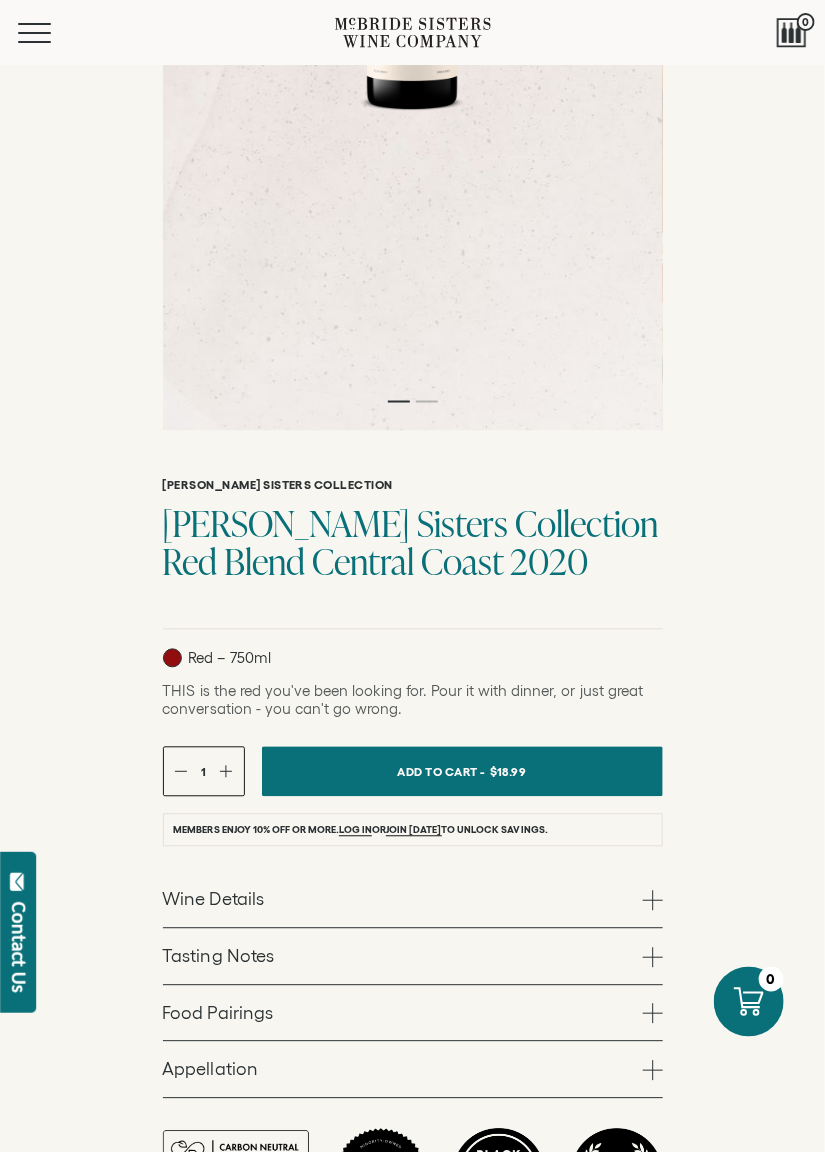 scroll, scrollTop: 651, scrollLeft: 0, axis: vertical 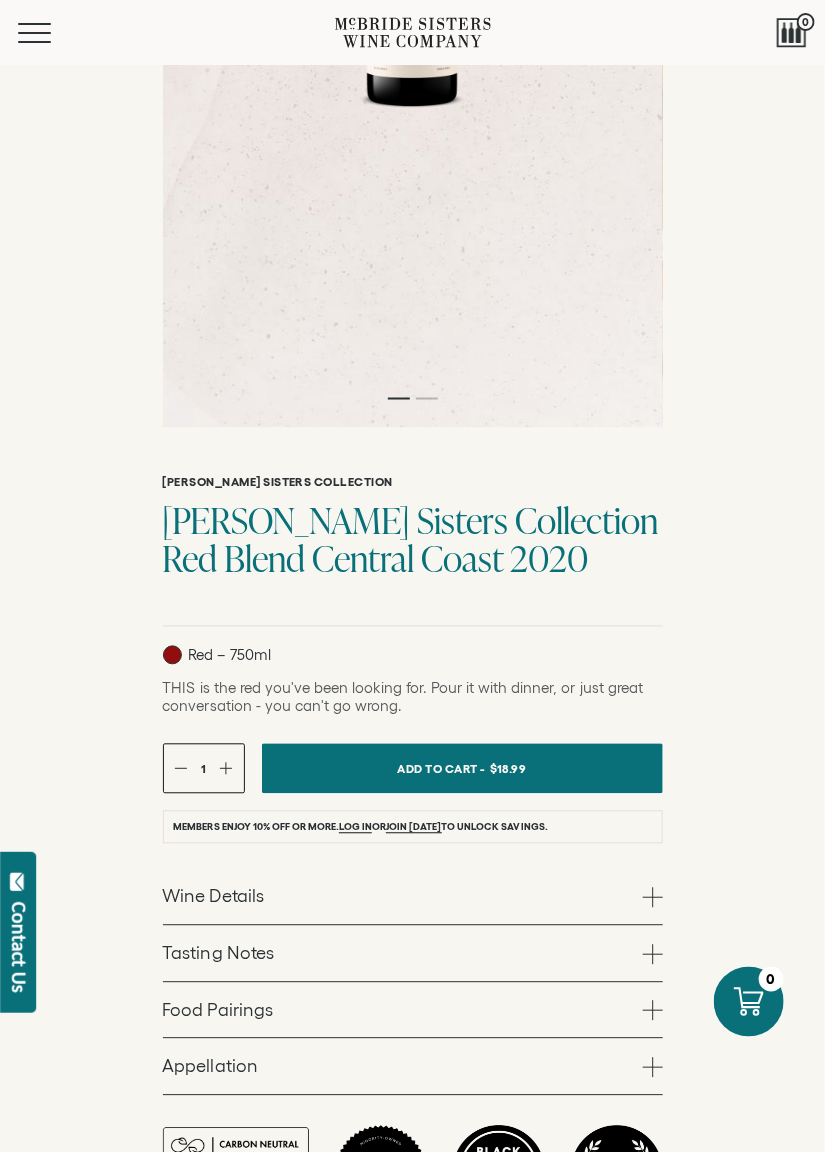 click on "McBride Sisters Collection
McBride Sisters Collection Red Blend Central Coast 2020
Red – 750ml
1" at bounding box center [412, 823] 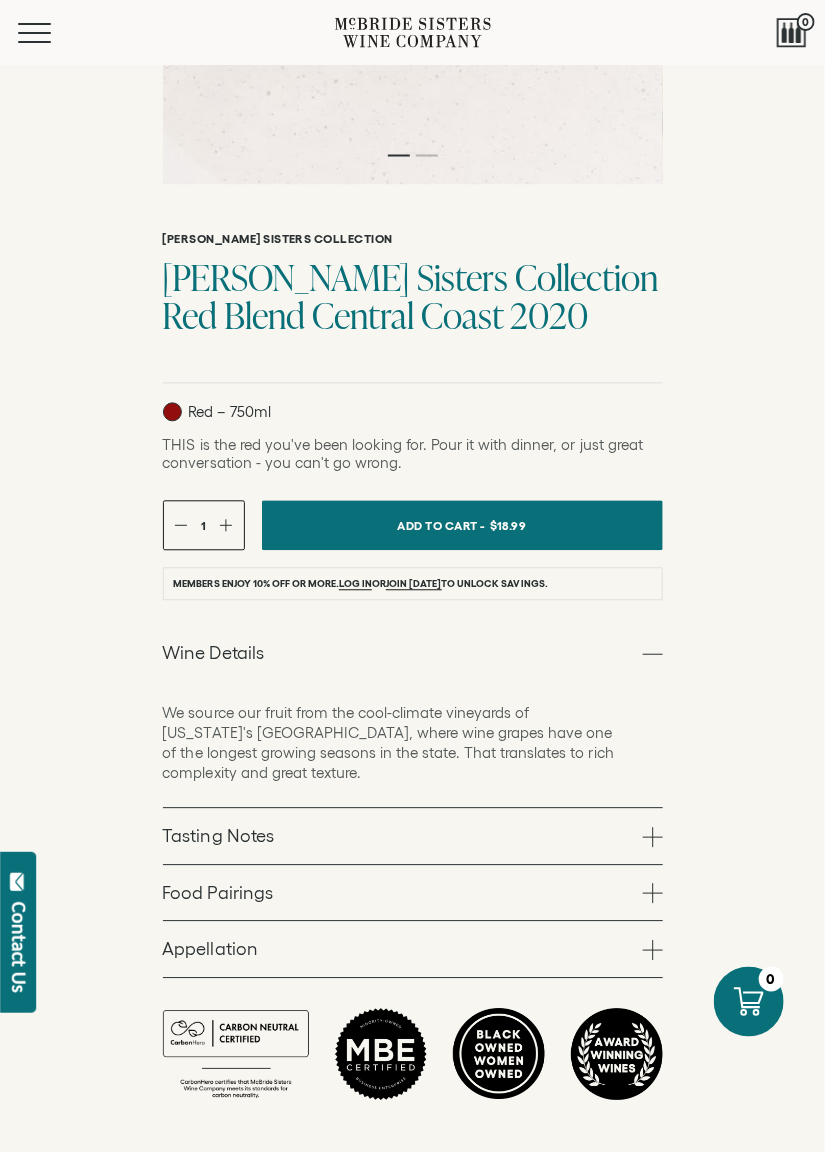 scroll, scrollTop: 899, scrollLeft: 0, axis: vertical 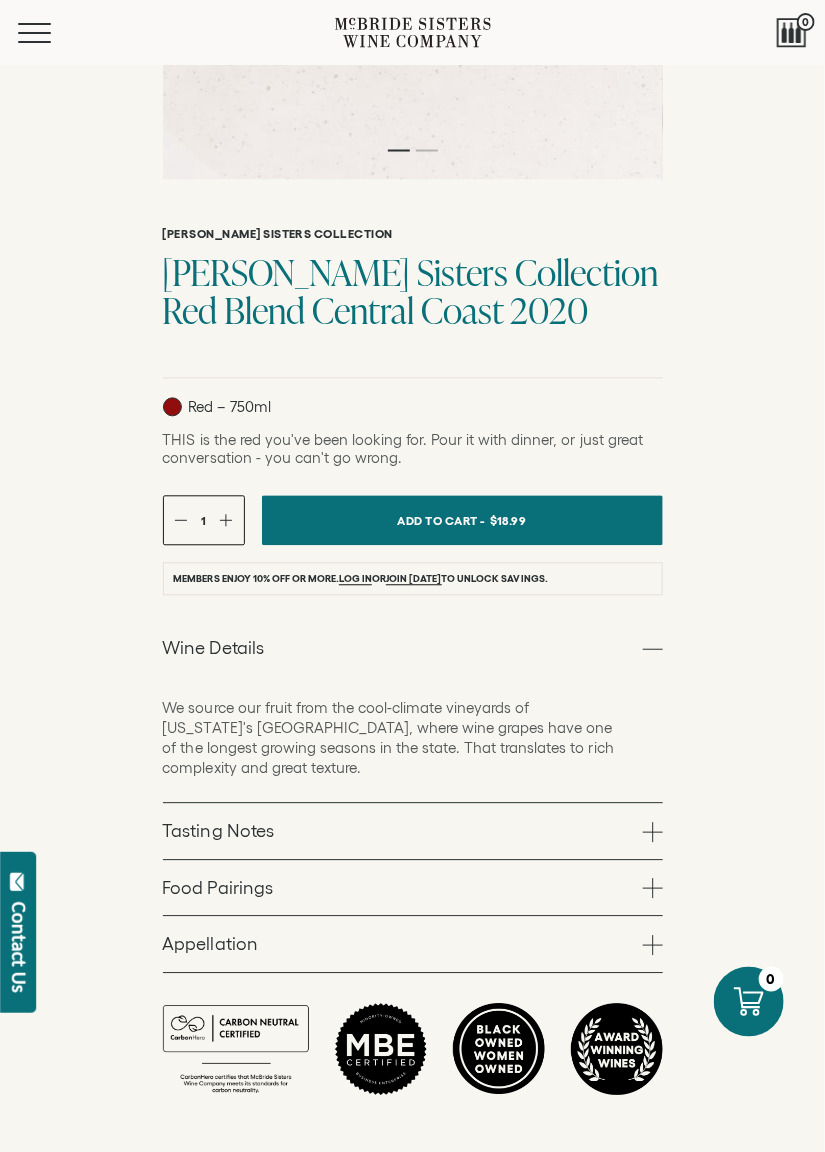 click on "McBride Sisters Collection
McBride Sisters Collection Red Blend Central Coast 2020
Red – 750ml
1" at bounding box center (412, 638) 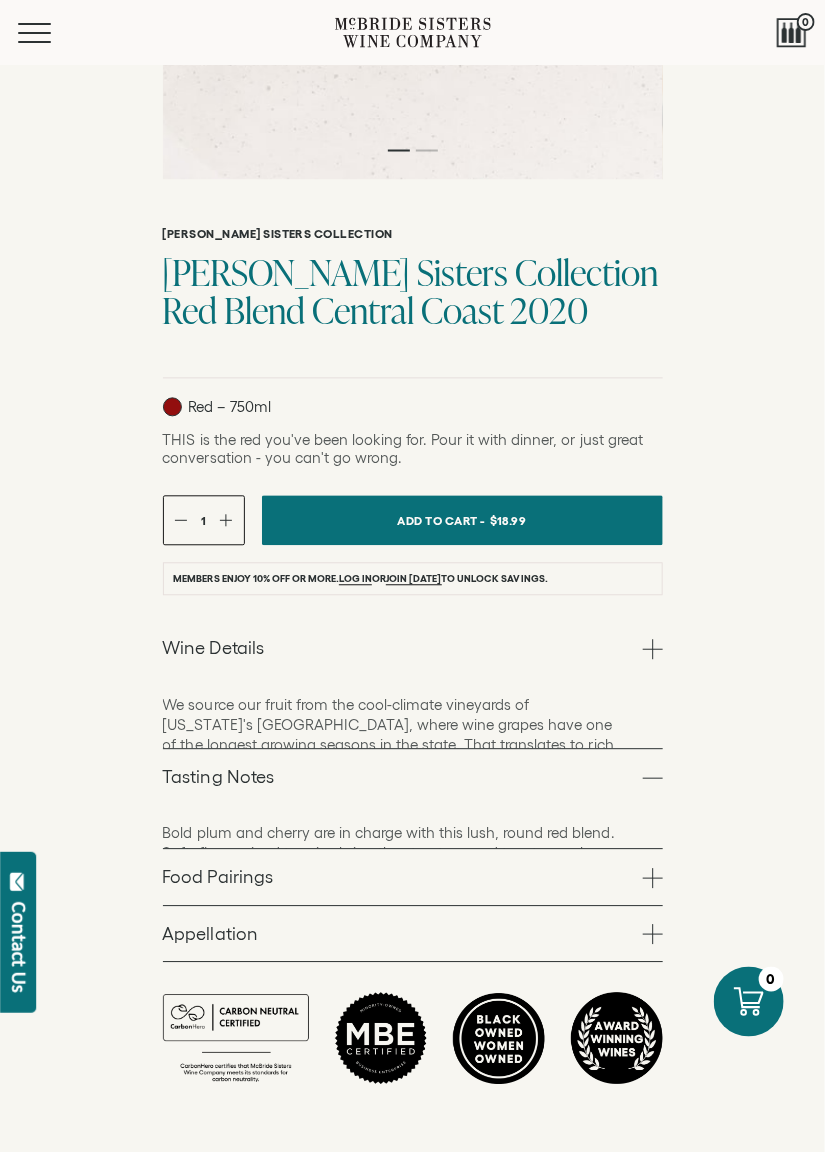 scroll, scrollTop: 898, scrollLeft: 0, axis: vertical 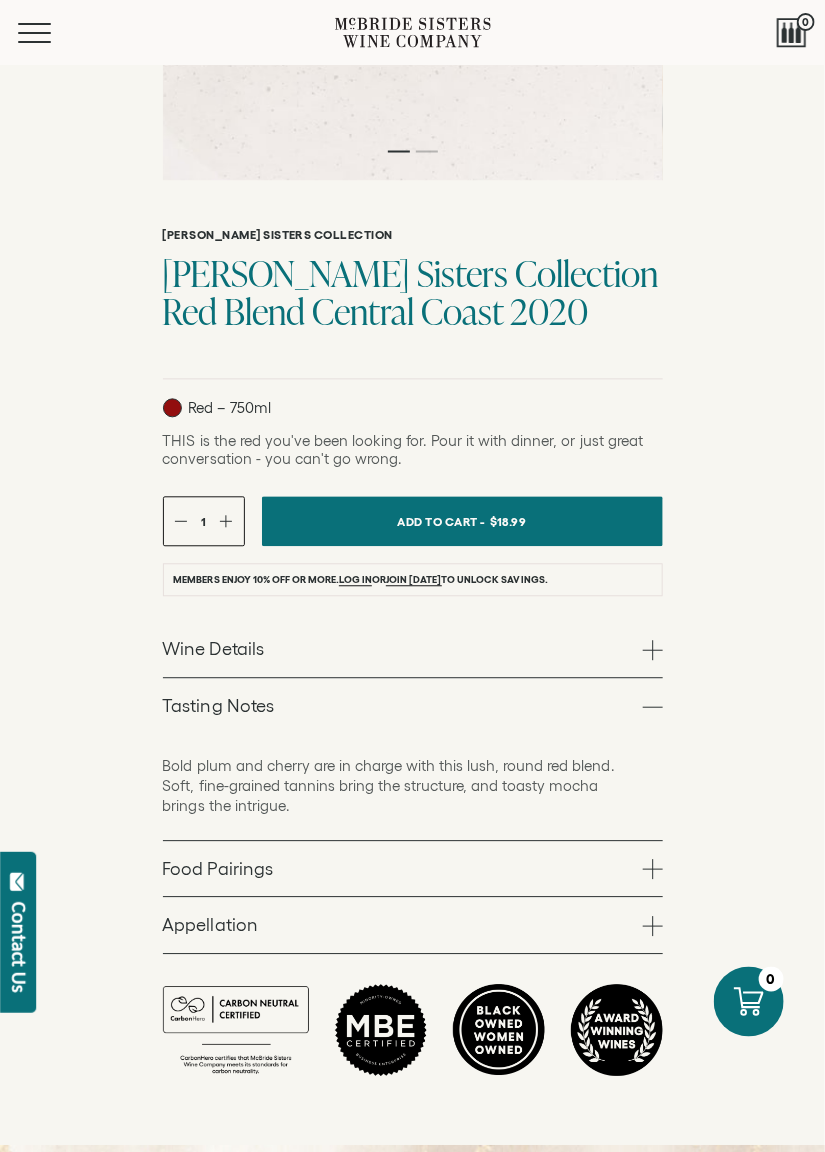 click on "Food Pairings" at bounding box center [413, 870] 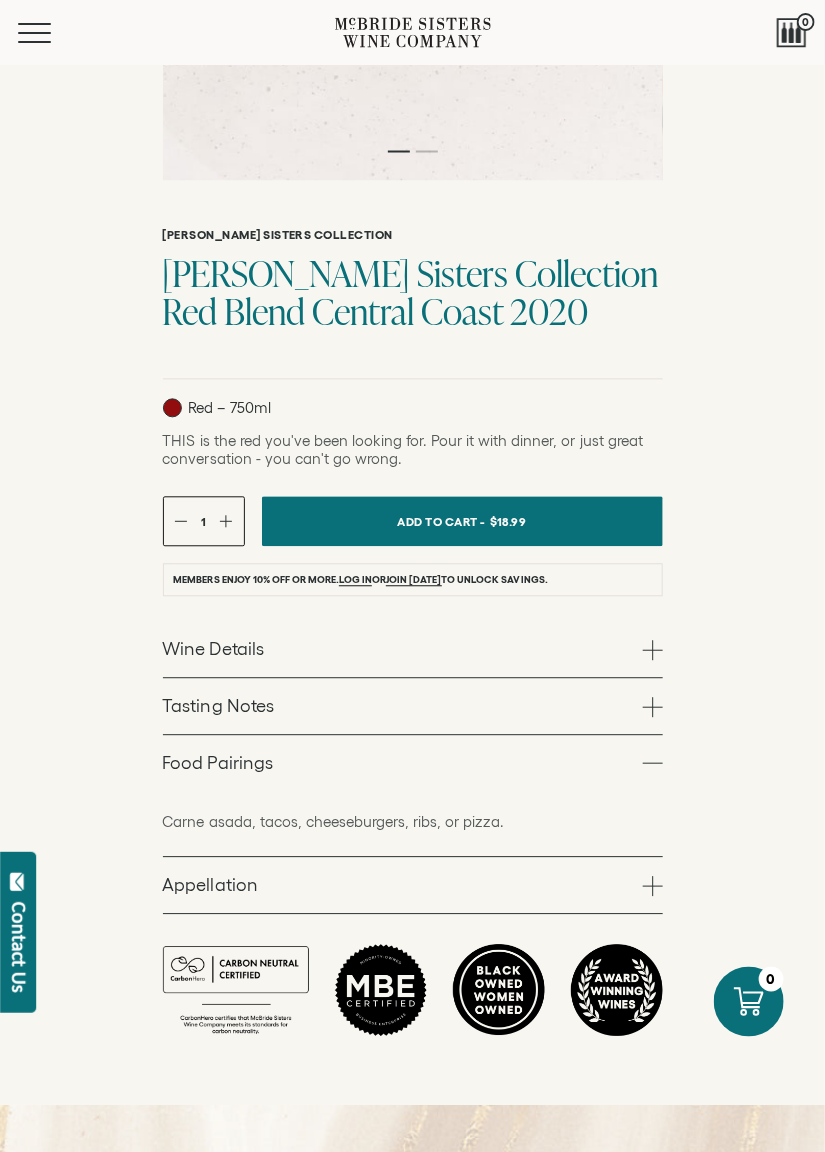 click on "Appellation" at bounding box center [413, 886] 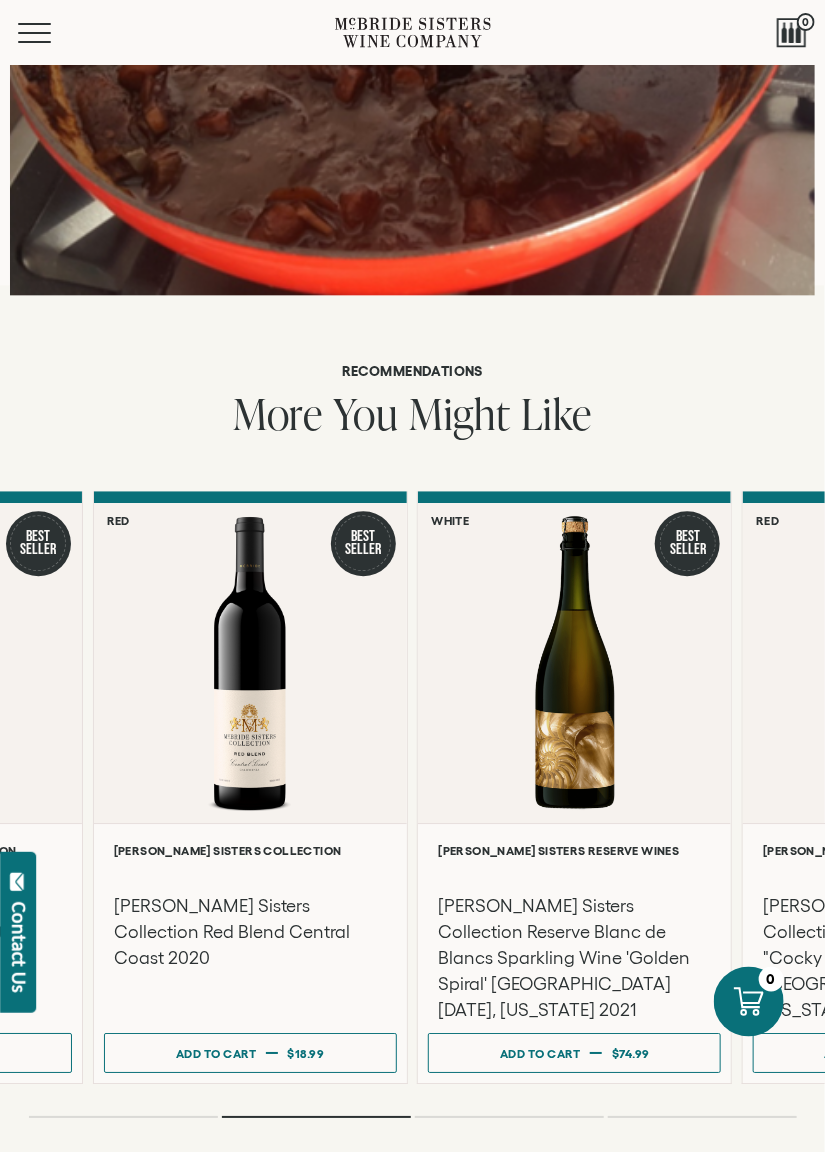 scroll, scrollTop: 3045, scrollLeft: 0, axis: vertical 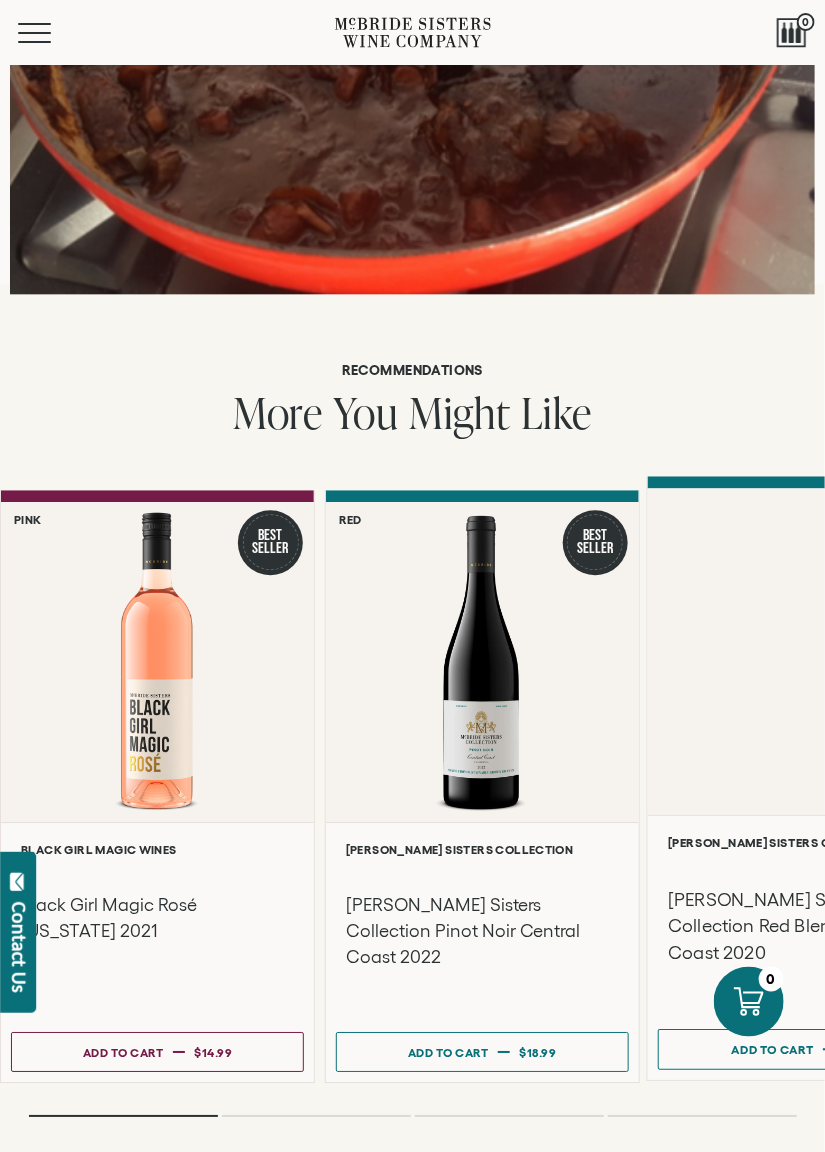 click at bounding box center (807, 651) 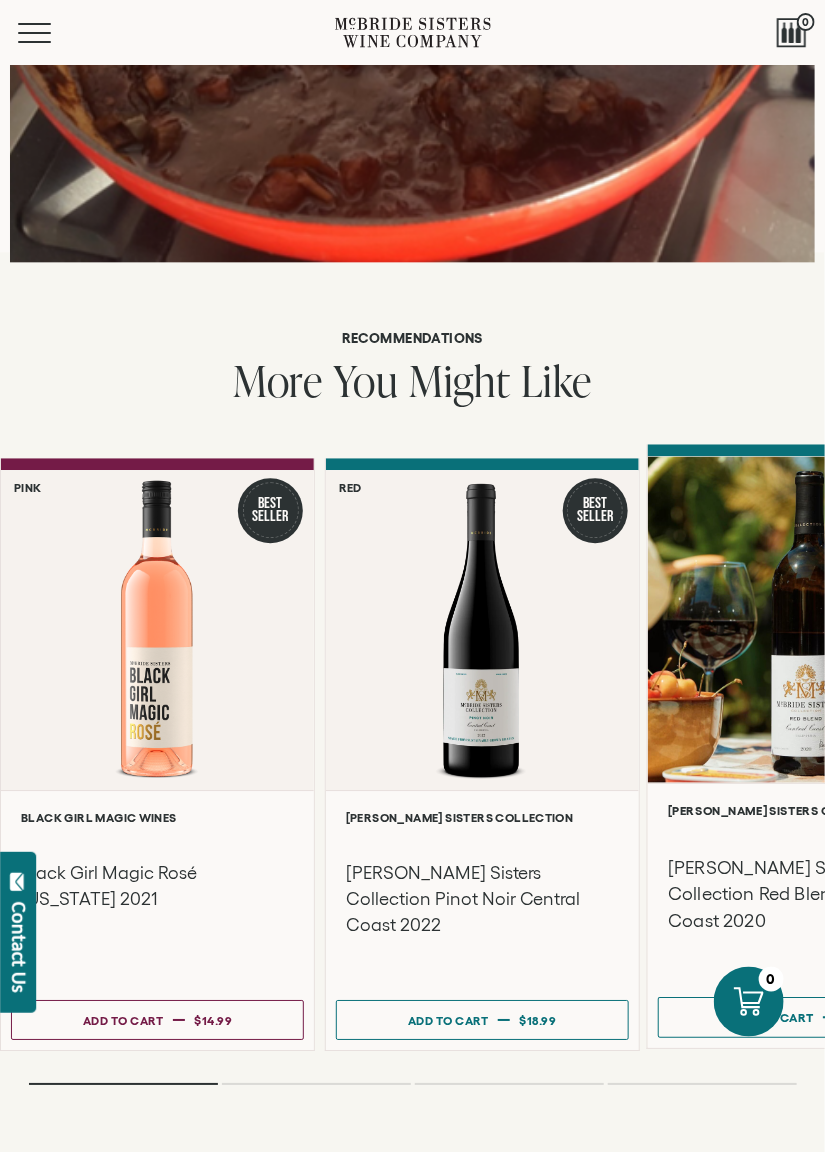 scroll, scrollTop: 3139, scrollLeft: 0, axis: vertical 